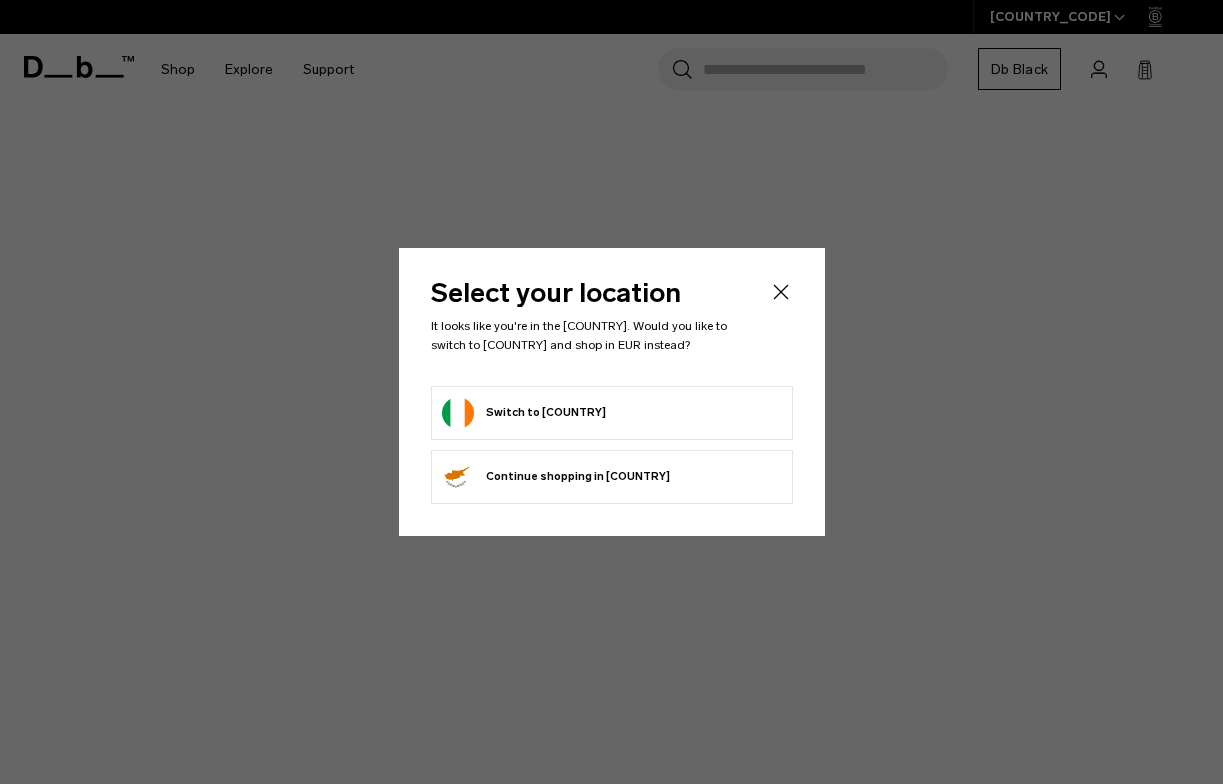 scroll, scrollTop: 0, scrollLeft: 0, axis: both 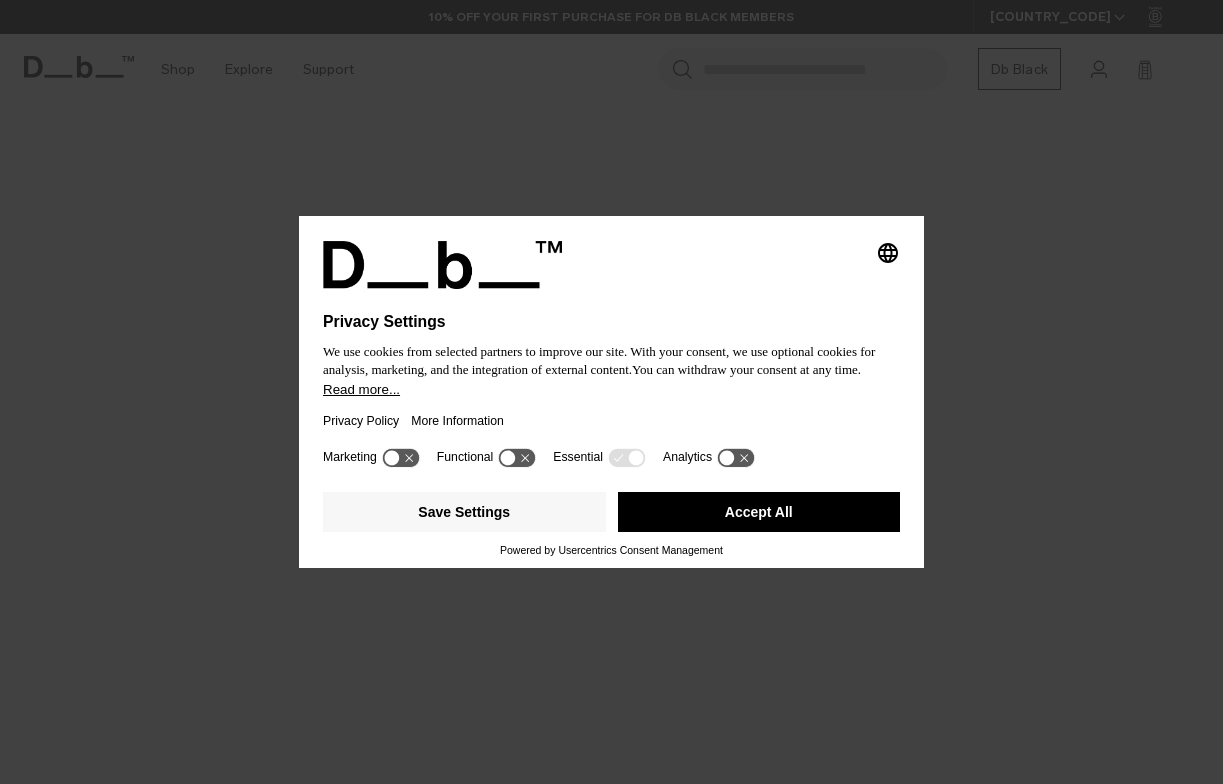 click on "Accept All" at bounding box center [759, 512] 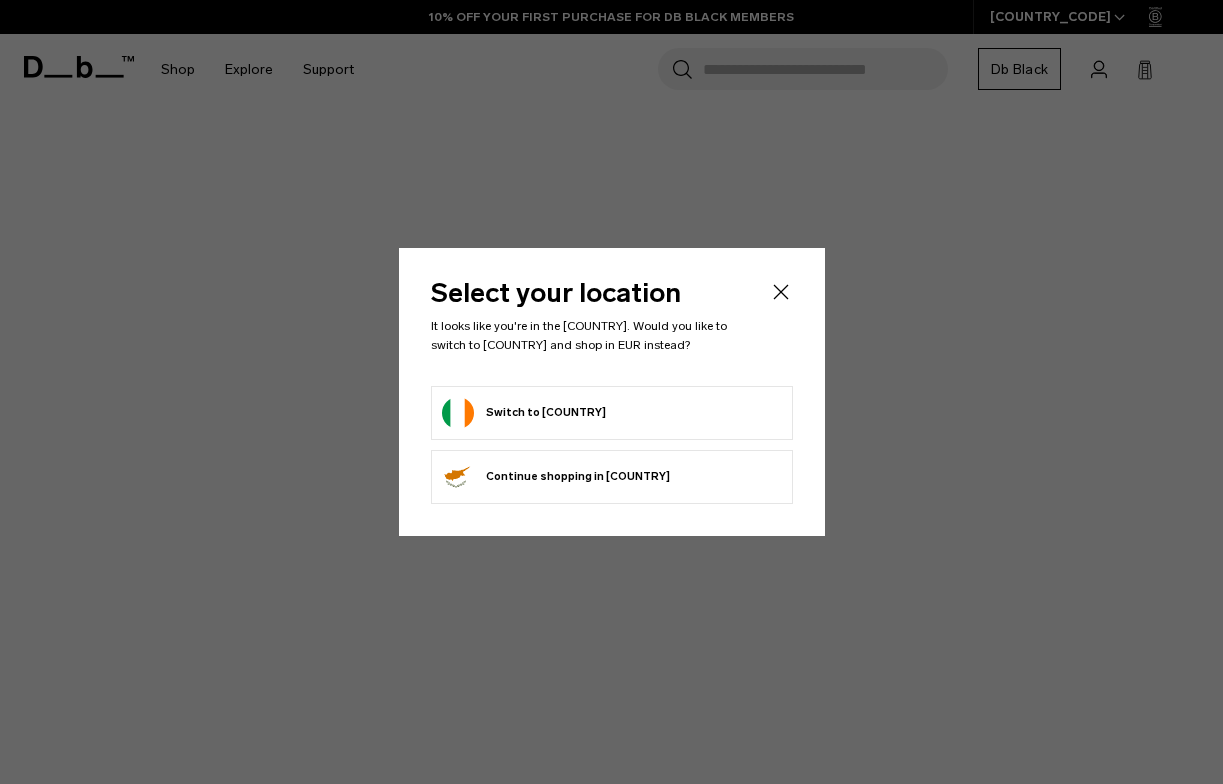 click 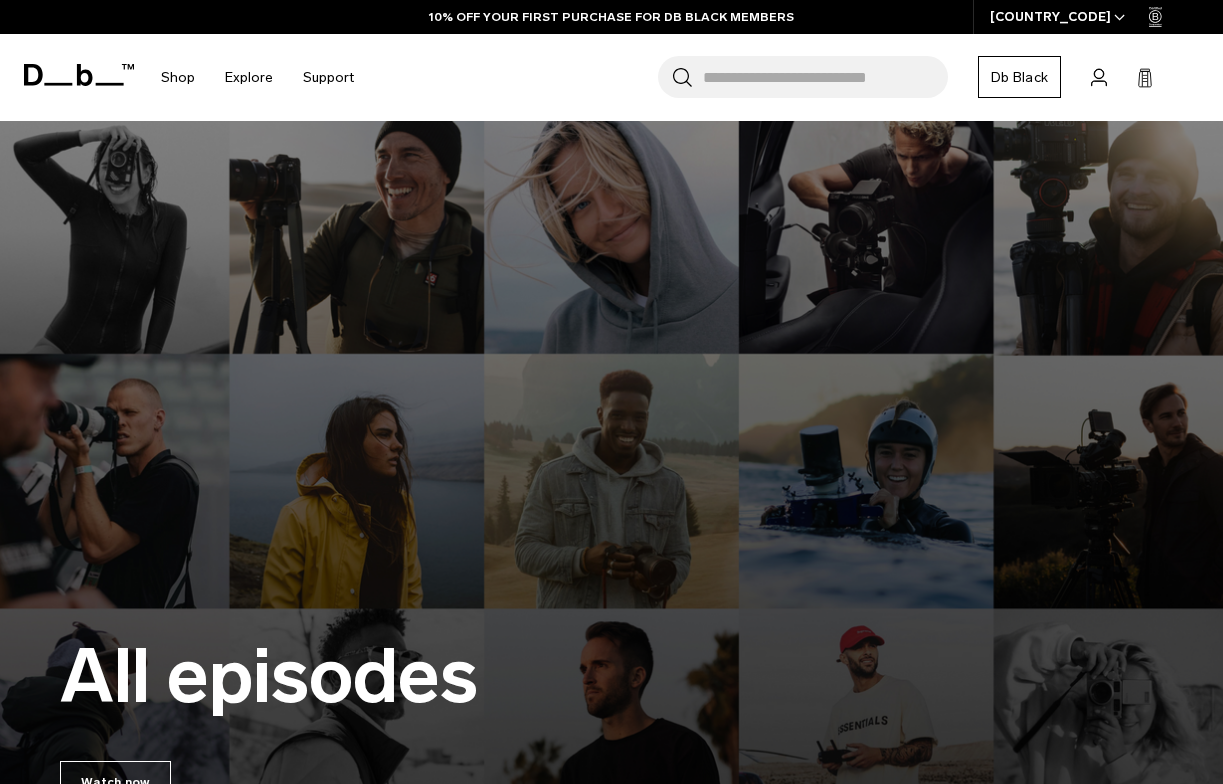 scroll, scrollTop: 2899, scrollLeft: 0, axis: vertical 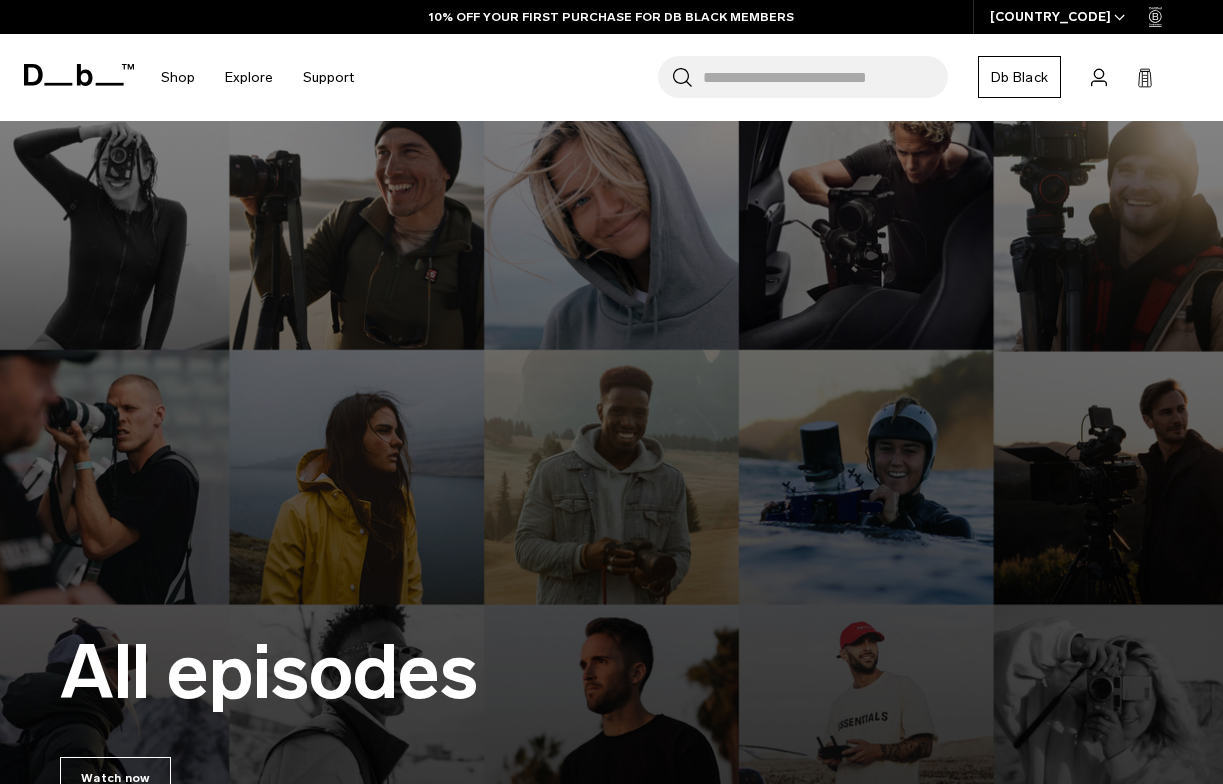 click at bounding box center (611, 477) 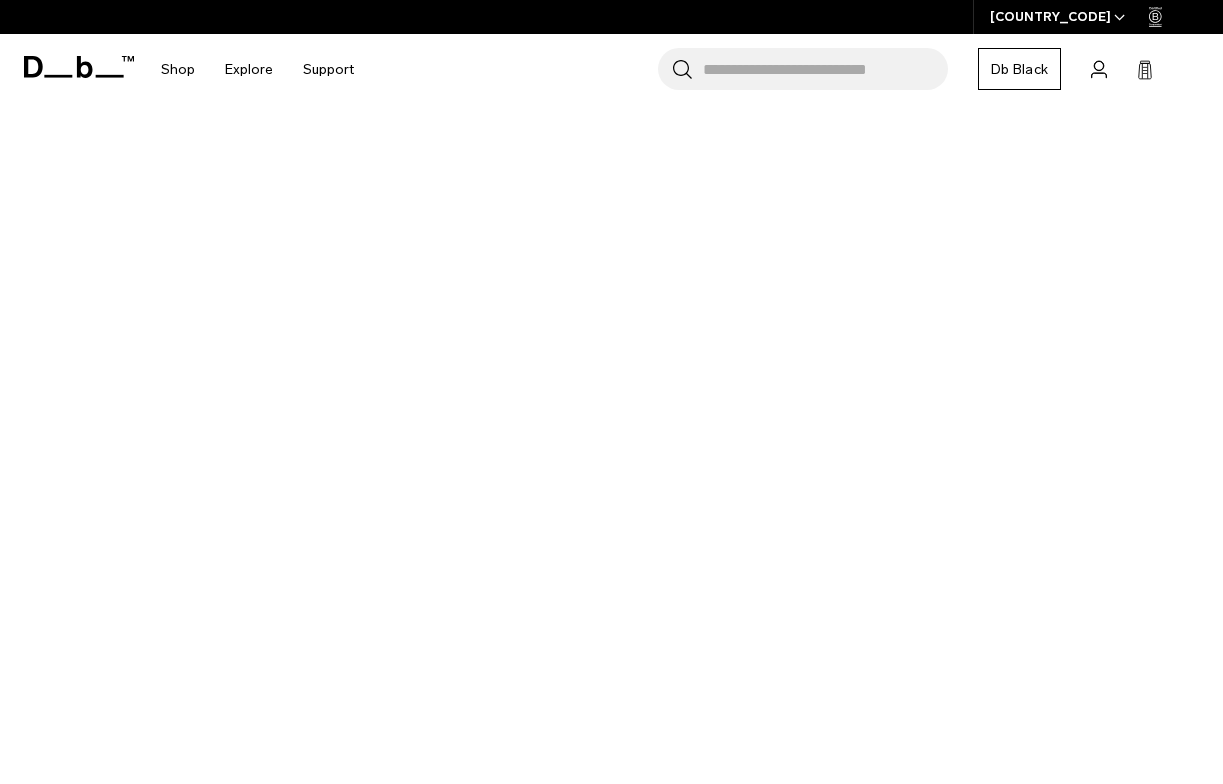 scroll, scrollTop: 0, scrollLeft: 0, axis: both 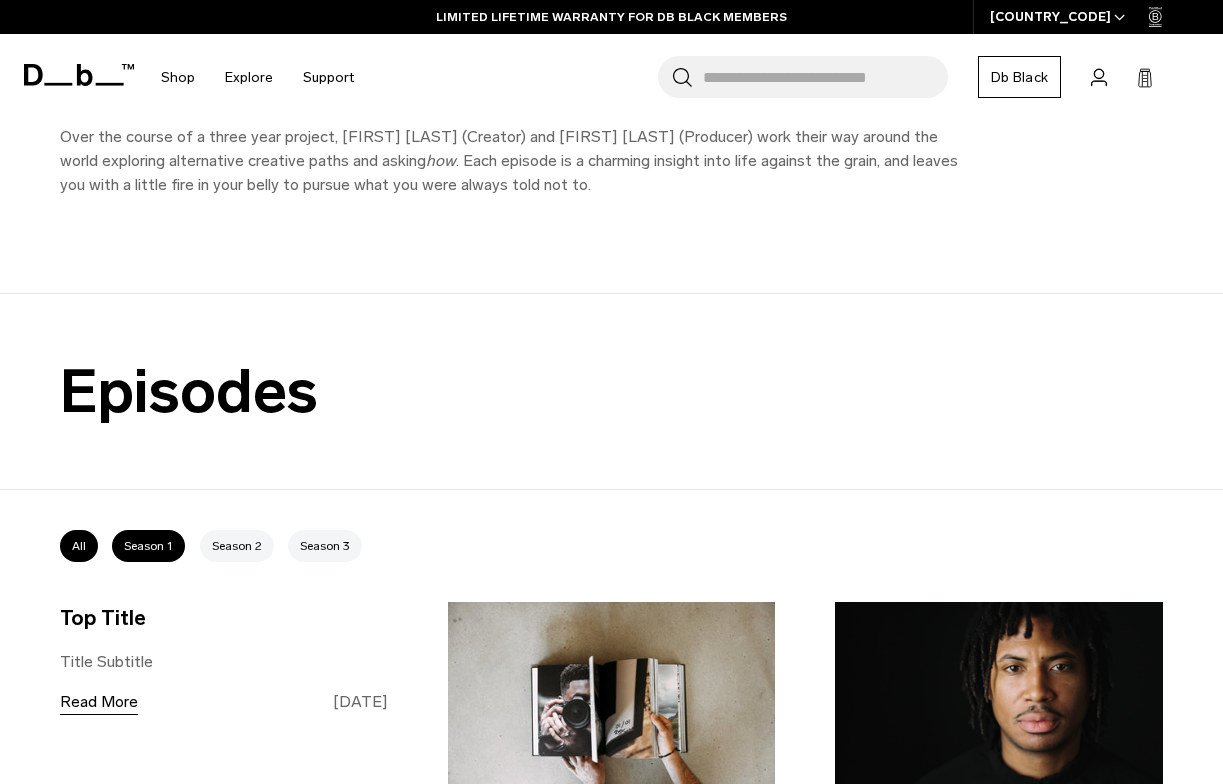 click on "Season 1" at bounding box center [148, 546] 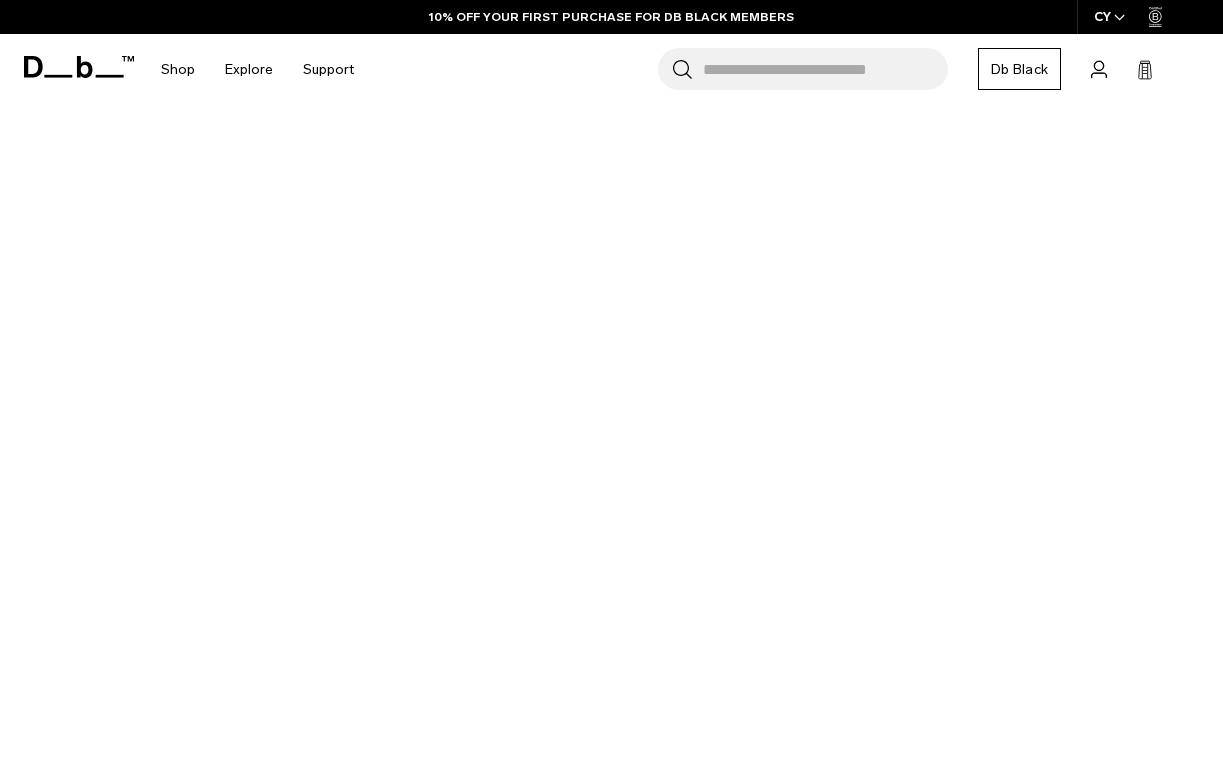 scroll, scrollTop: 0, scrollLeft: 0, axis: both 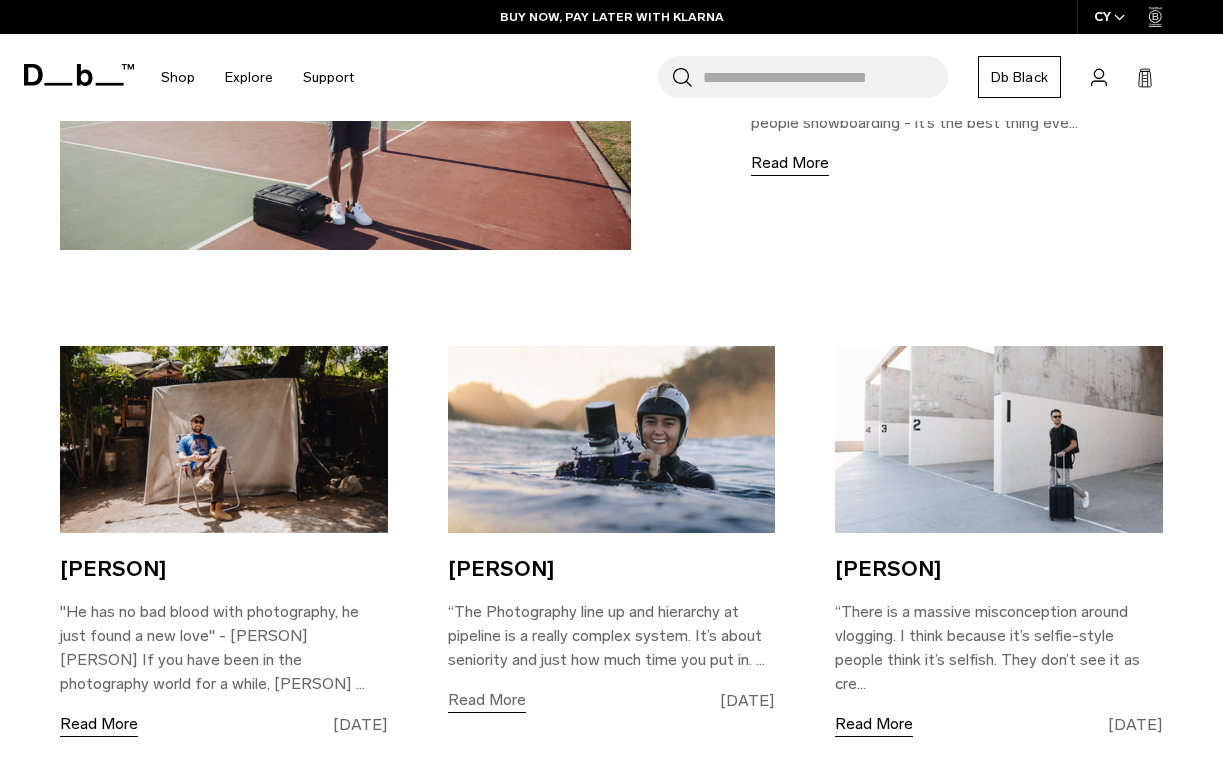 click on "Read More" at bounding box center [487, 700] 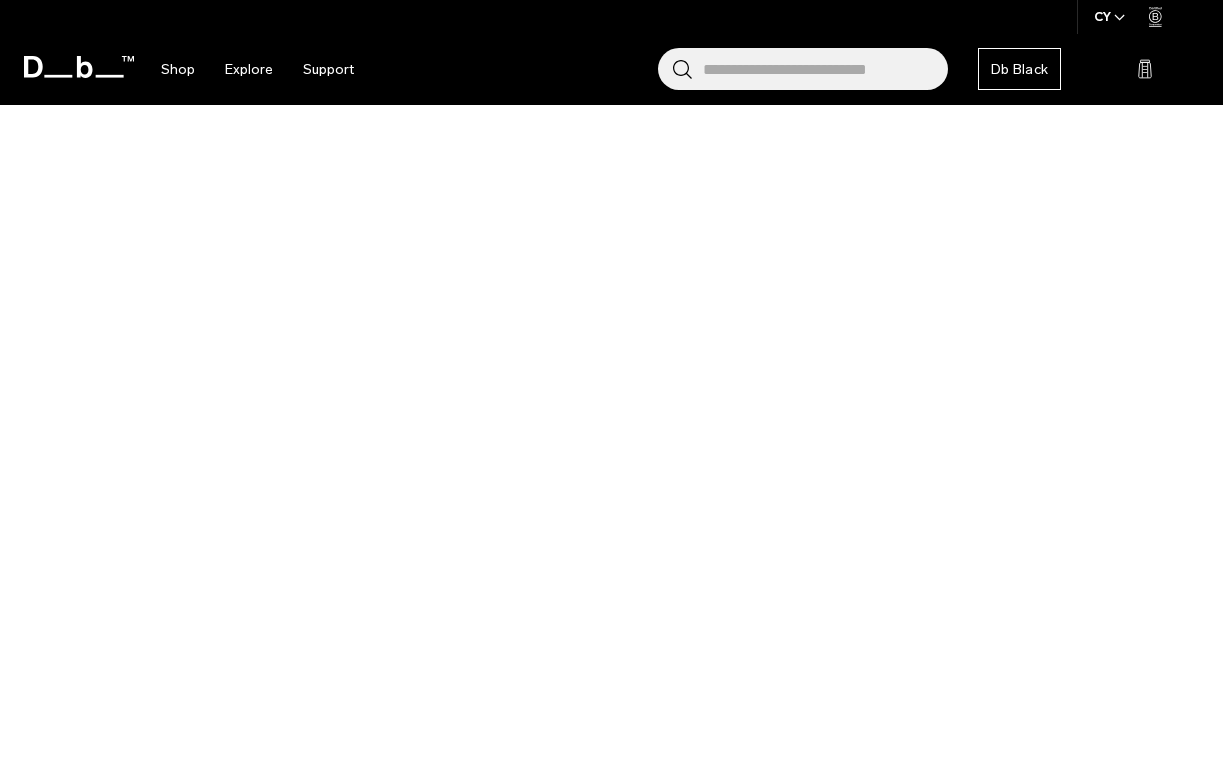 scroll, scrollTop: 0, scrollLeft: 0, axis: both 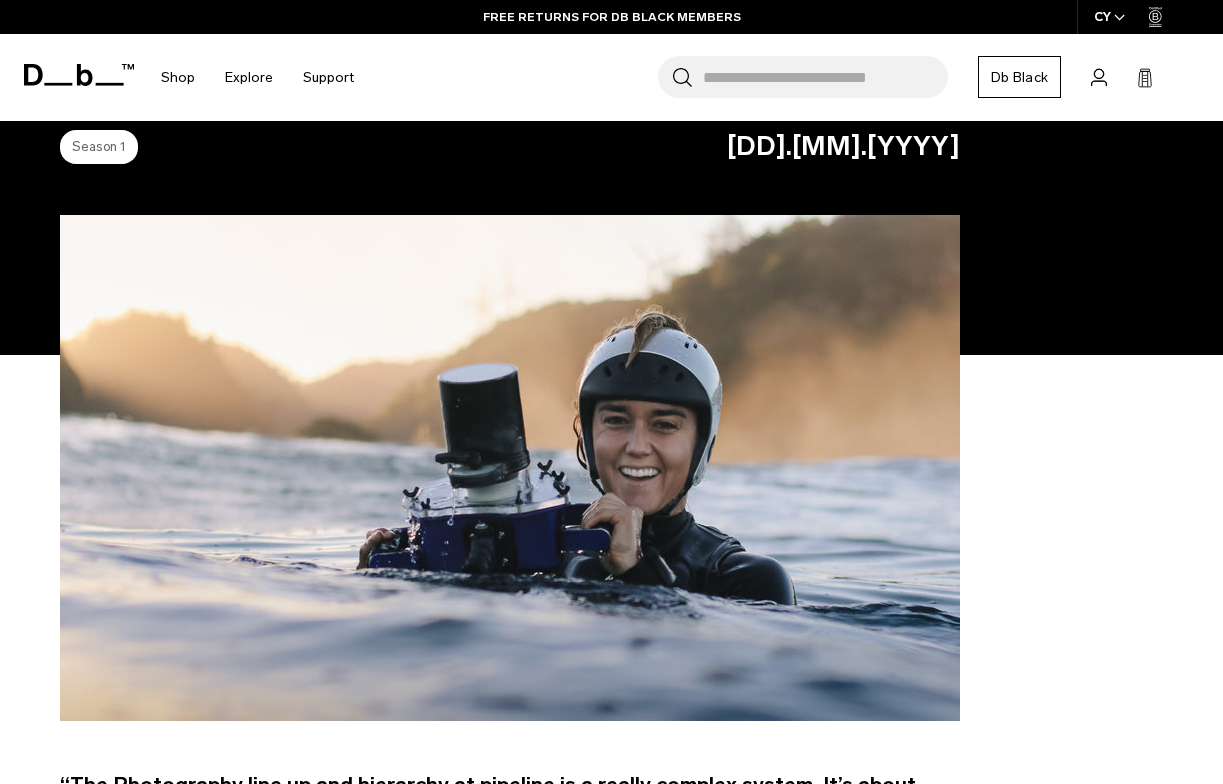 click on "Season 1" at bounding box center (99, 146) 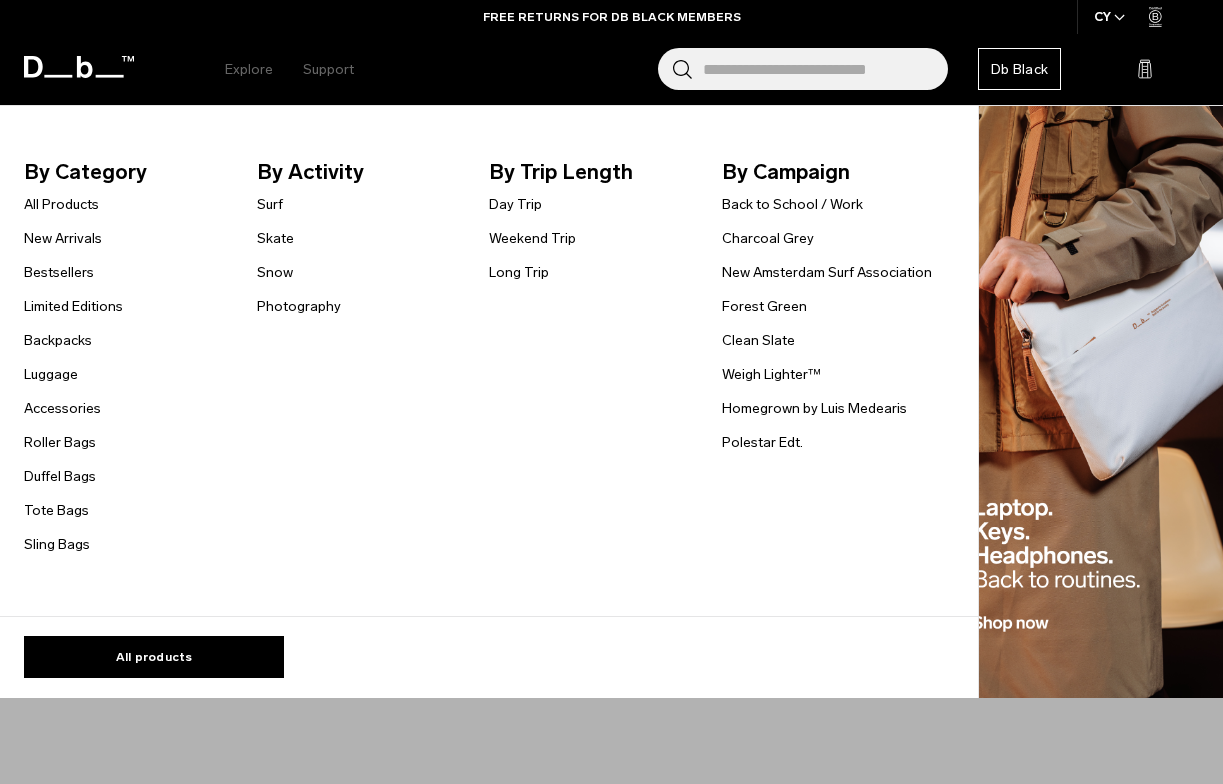 scroll, scrollTop: 0, scrollLeft: 0, axis: both 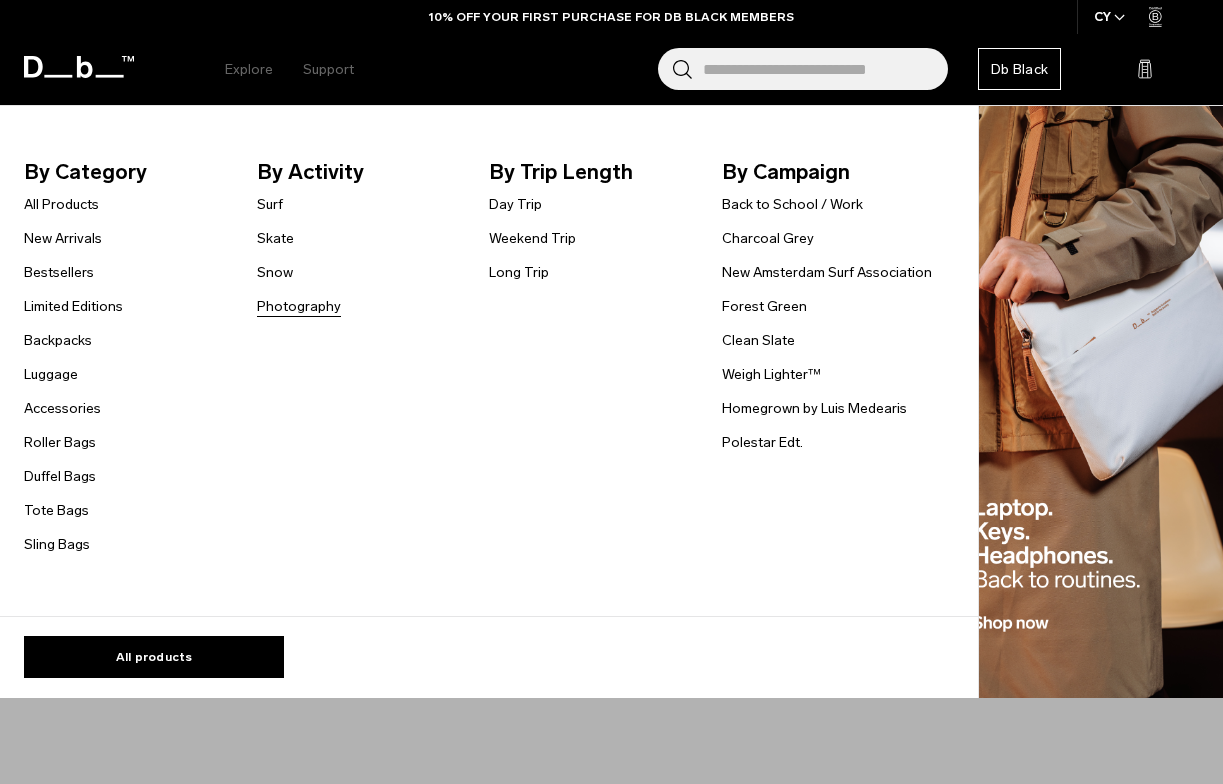 click on "Photography" at bounding box center (299, 306) 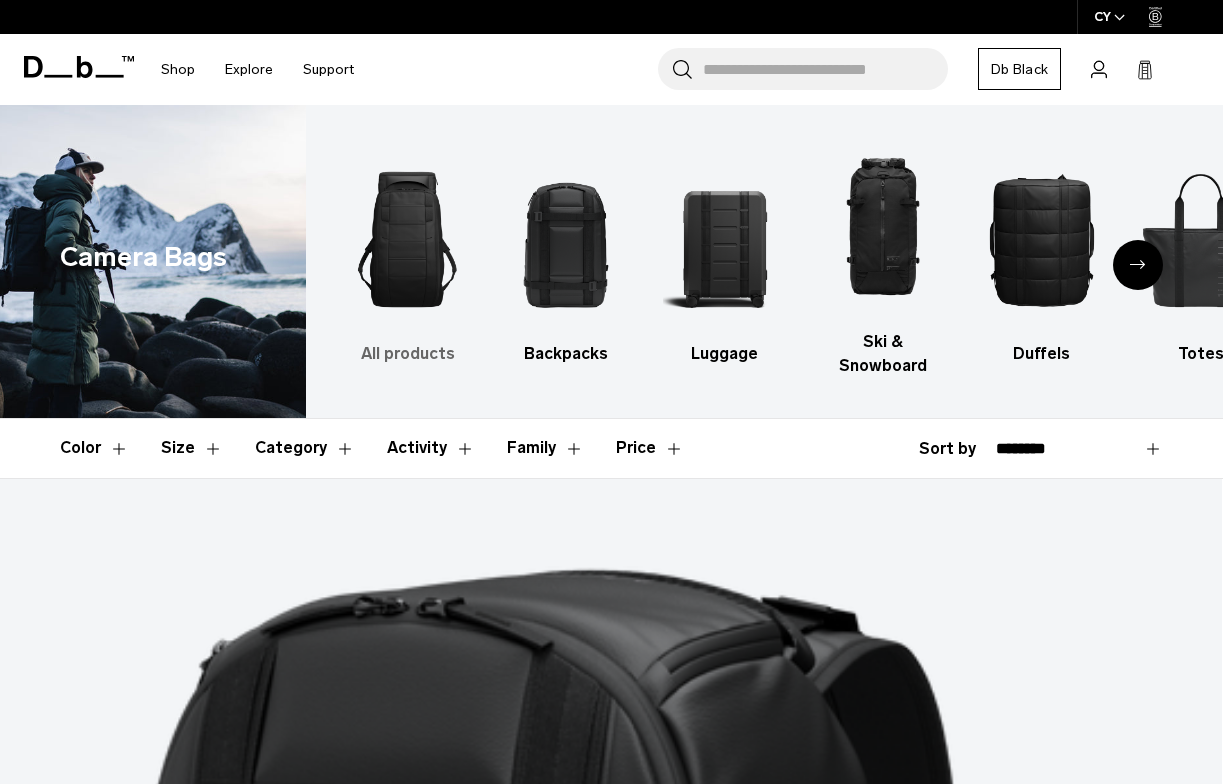 scroll, scrollTop: 0, scrollLeft: 0, axis: both 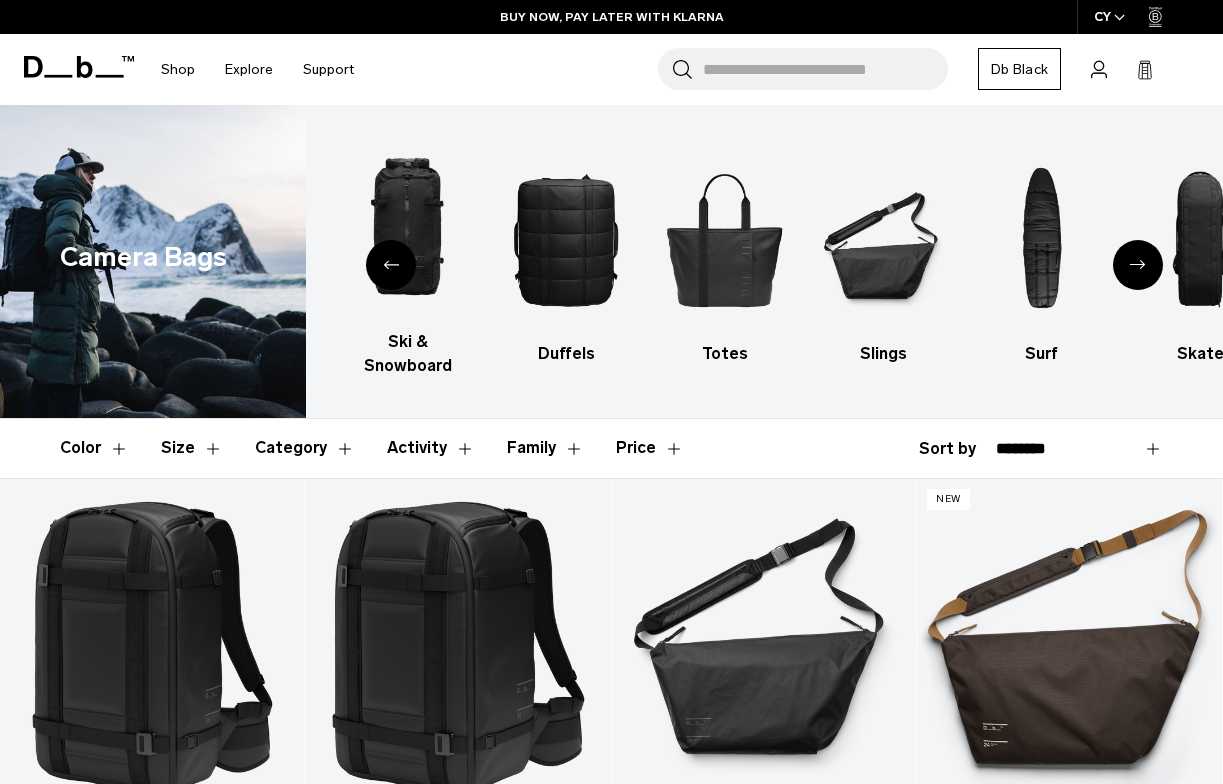 click 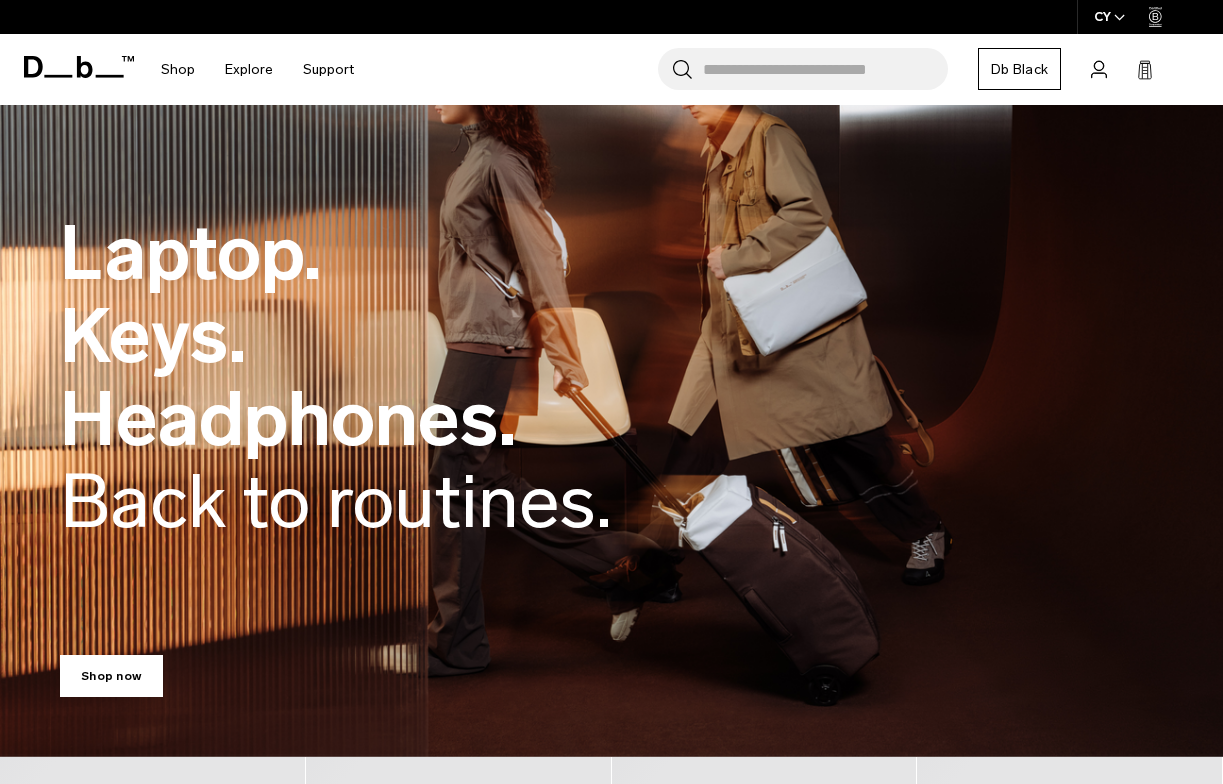 scroll, scrollTop: 0, scrollLeft: 0, axis: both 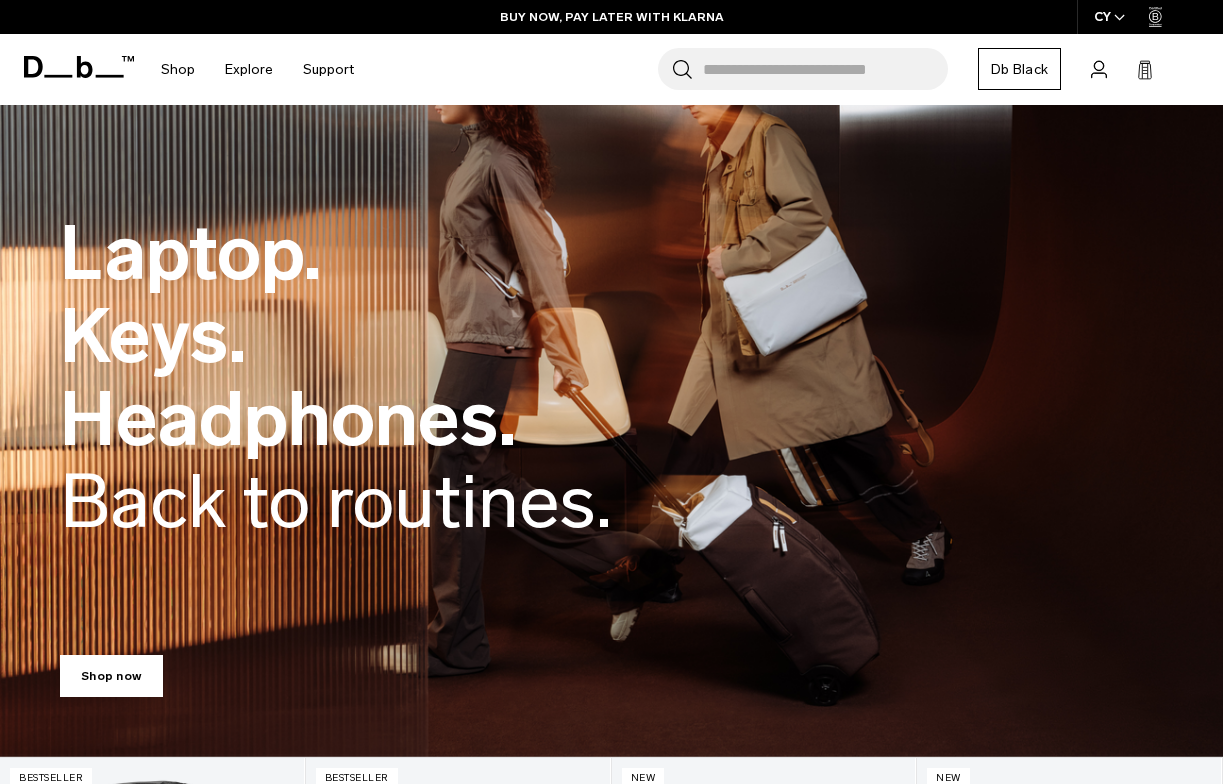 click on "Search for Bags, Luggage..." at bounding box center [825, 69] 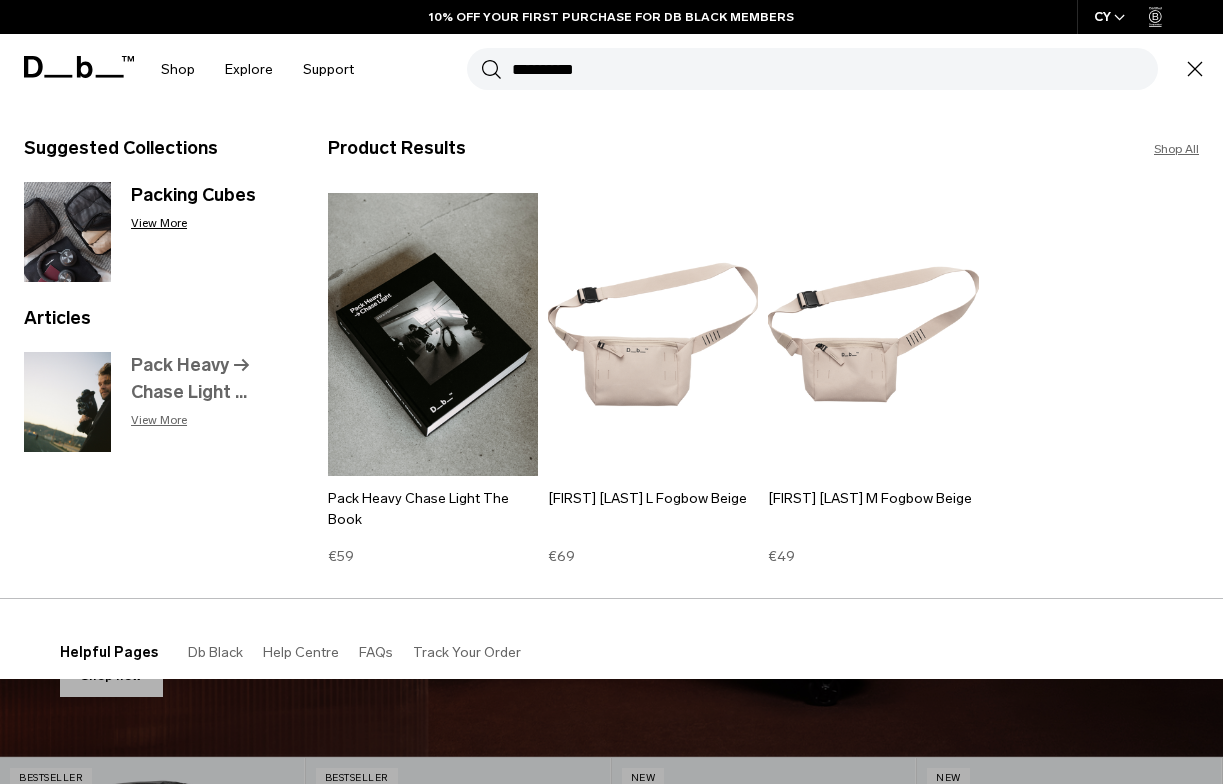 type on "**********" 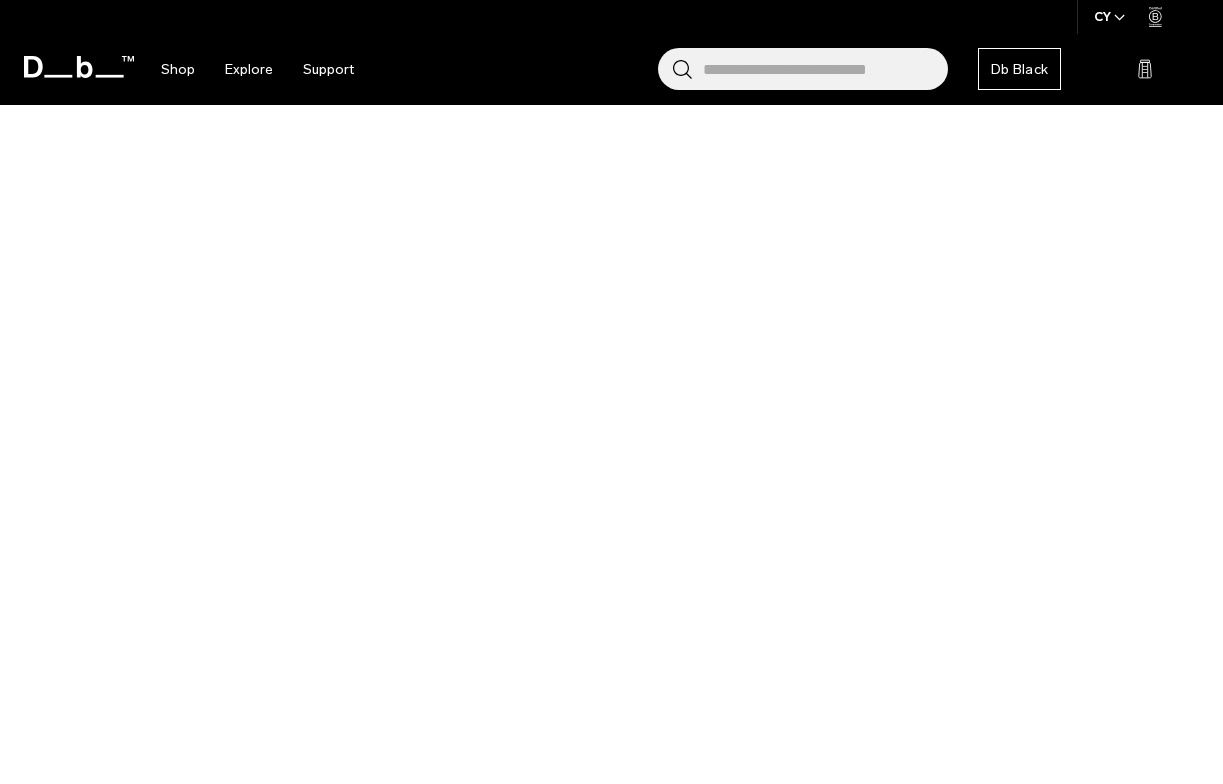 scroll, scrollTop: 0, scrollLeft: 0, axis: both 